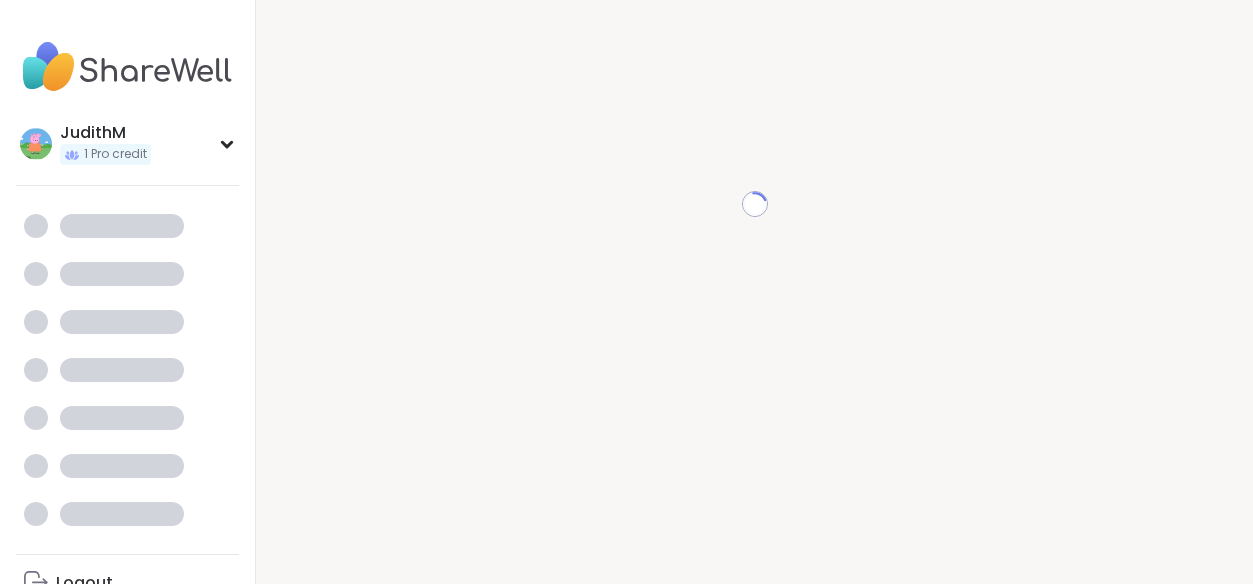scroll, scrollTop: 0, scrollLeft: 0, axis: both 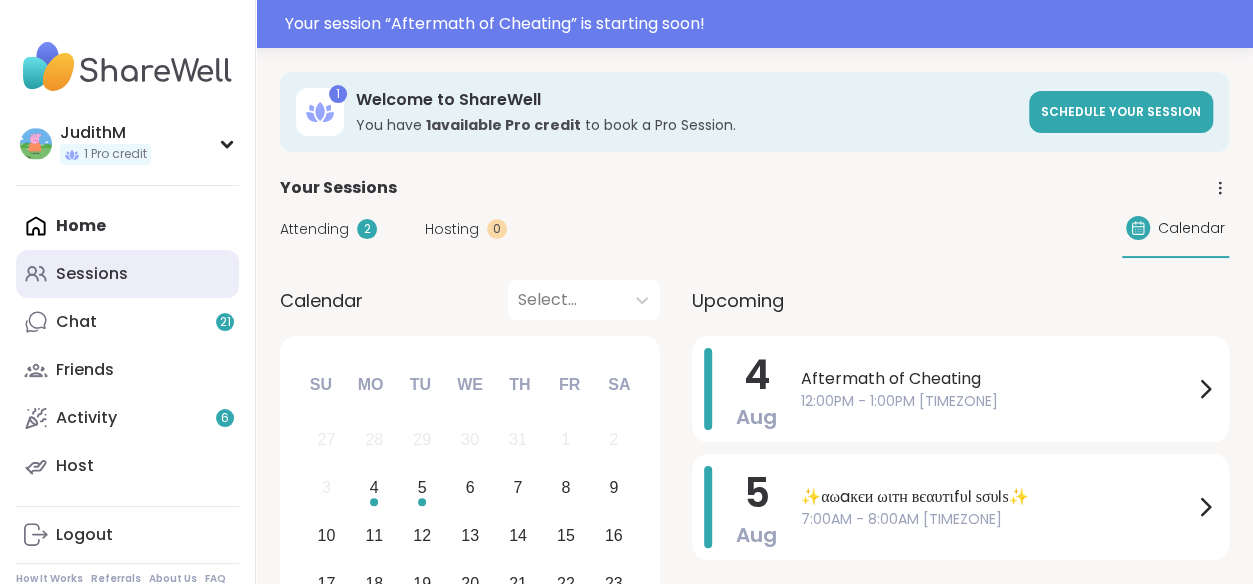click on "Sessions" at bounding box center (92, 274) 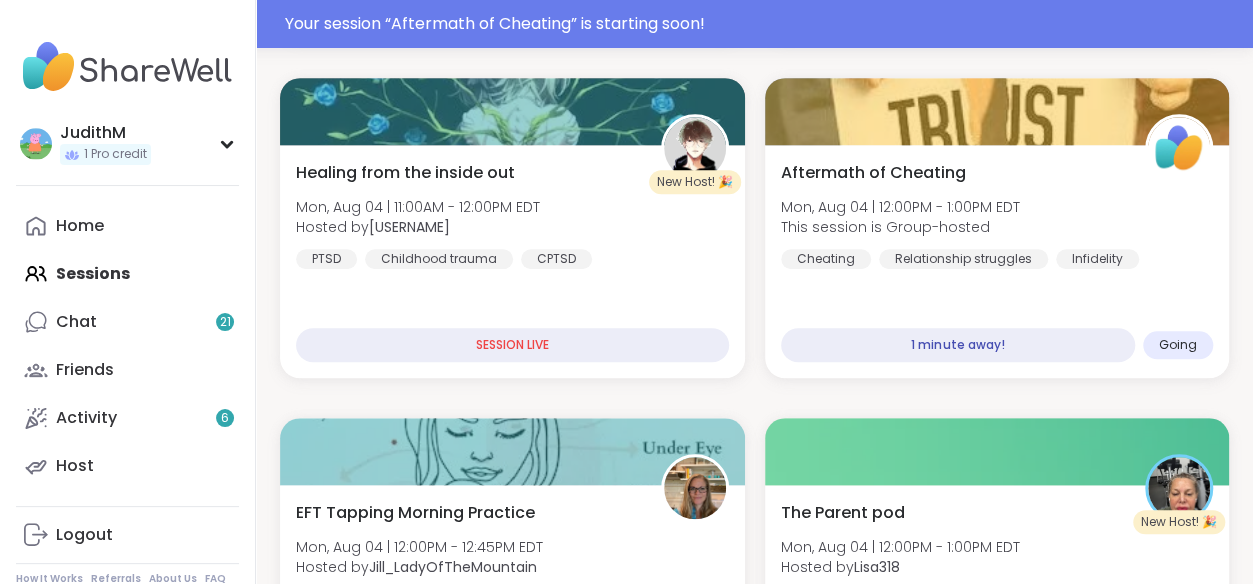 scroll, scrollTop: 720, scrollLeft: 0, axis: vertical 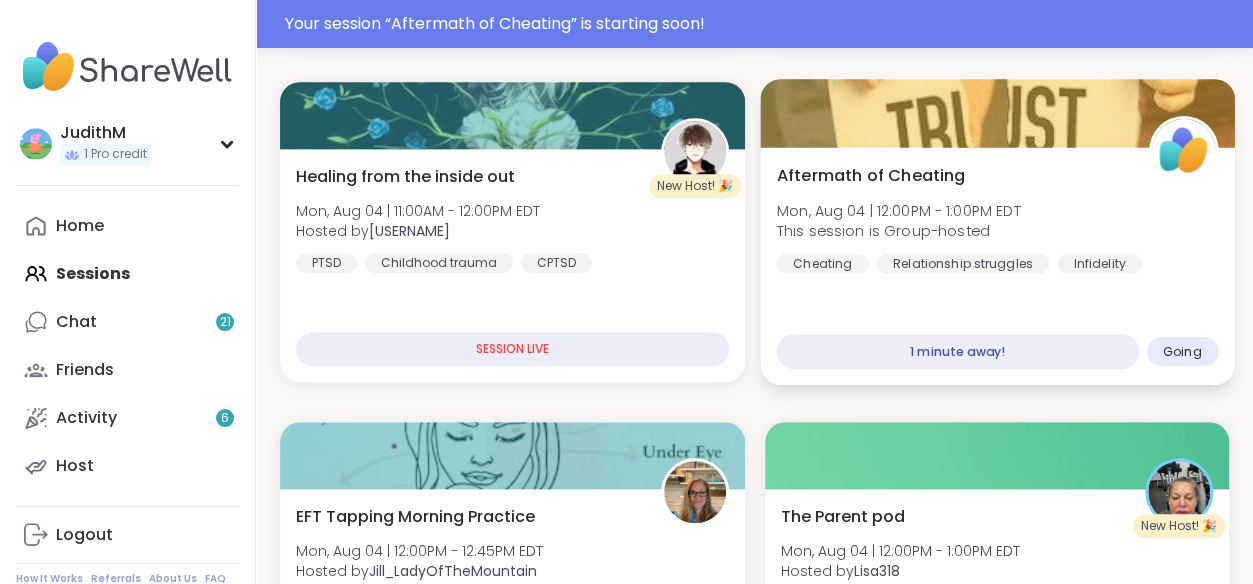 click on "Aftermath of Cheating" at bounding box center [870, 175] 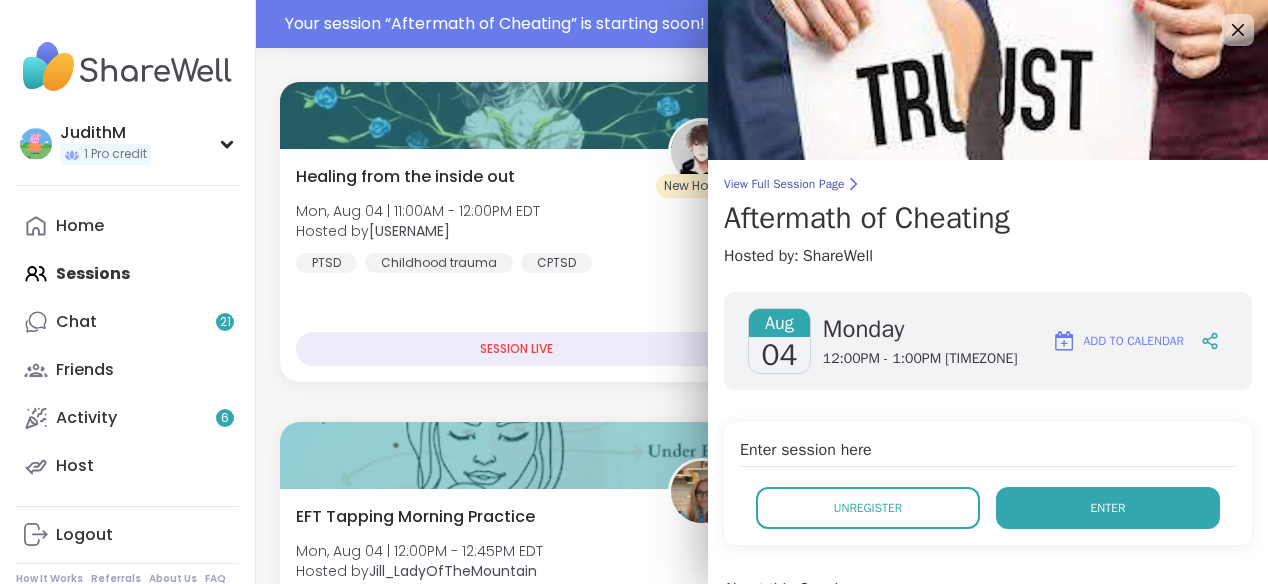 click on "Enter" at bounding box center [1108, 508] 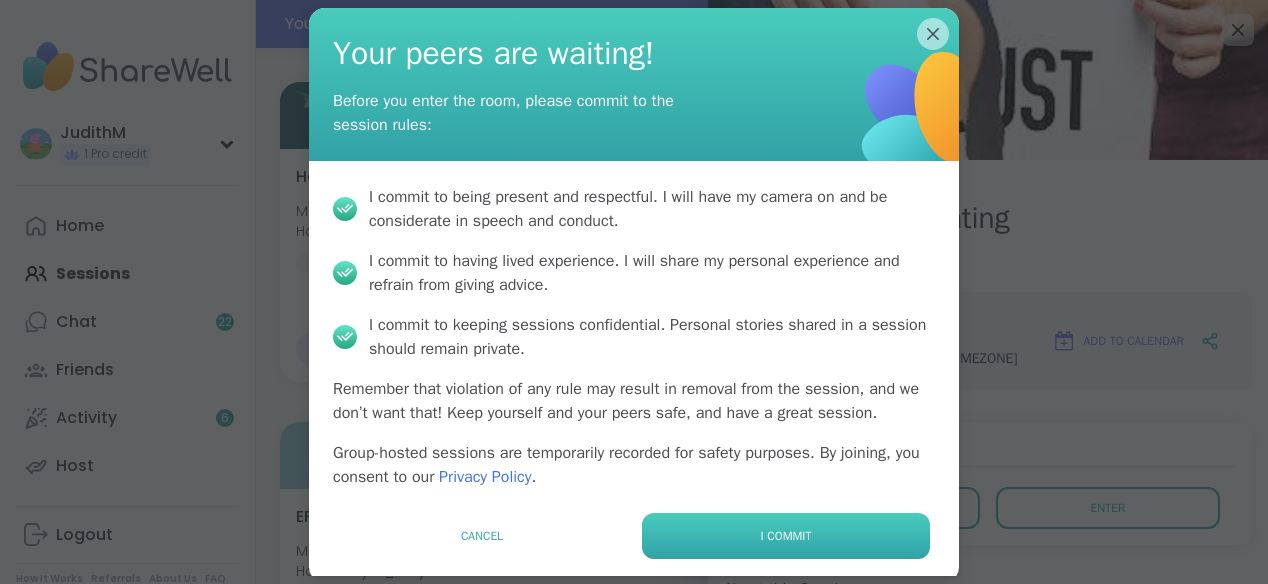 click on "I commit" at bounding box center (786, 536) 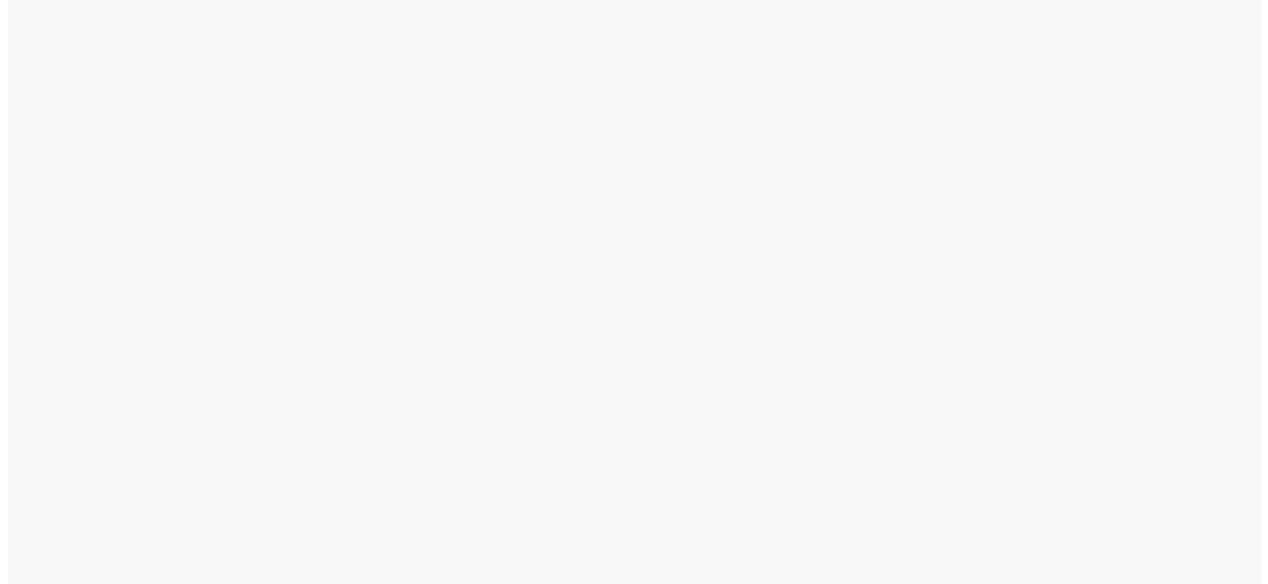 scroll, scrollTop: 0, scrollLeft: 0, axis: both 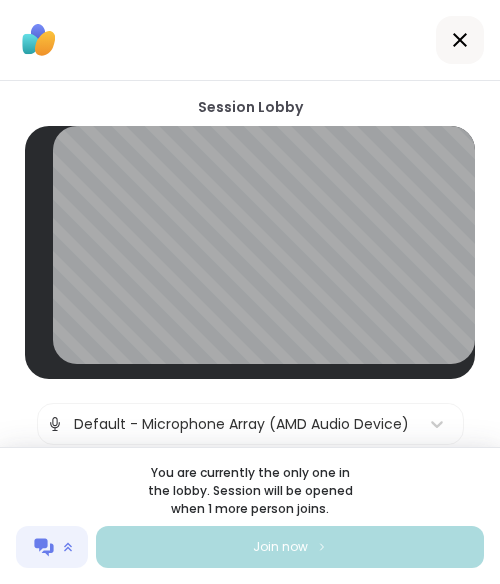 click on "You are currently the only one in the lobby.   Session will be opened when 1 more person joins. Join now" at bounding box center [250, 515] 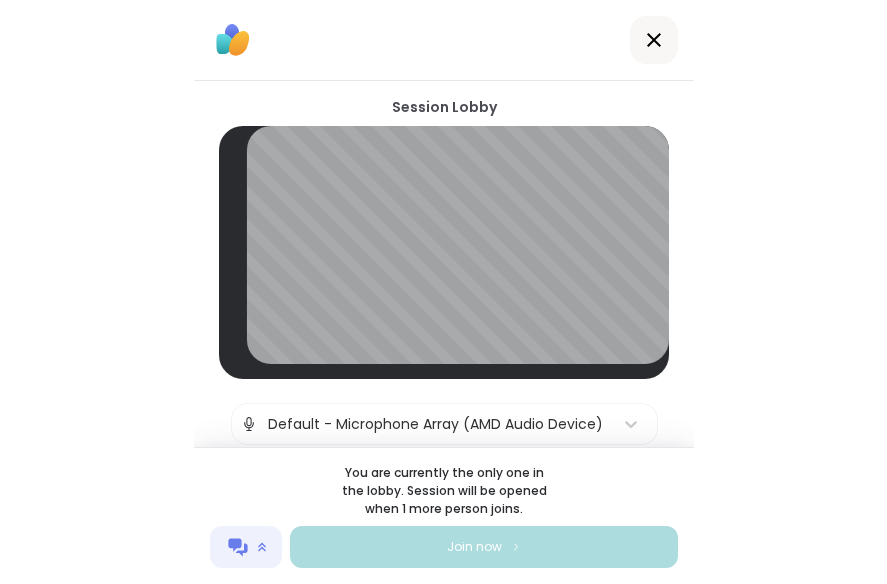 scroll, scrollTop: 320, scrollLeft: 0, axis: vertical 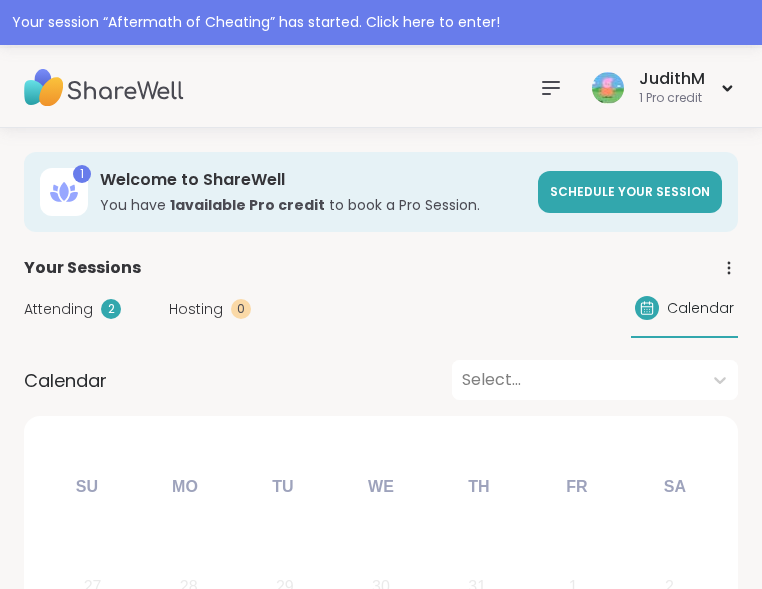 click on "Attending" at bounding box center [58, 309] 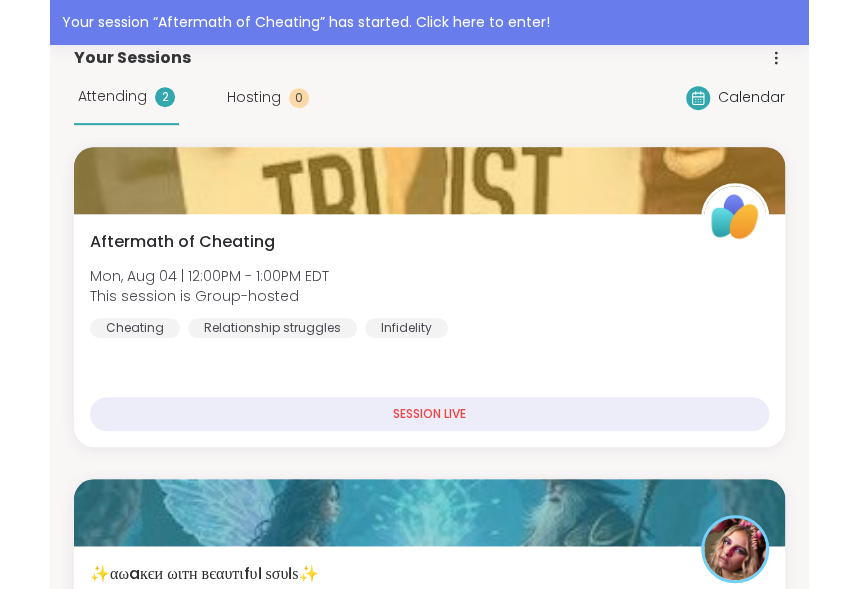 scroll, scrollTop: 161, scrollLeft: 0, axis: vertical 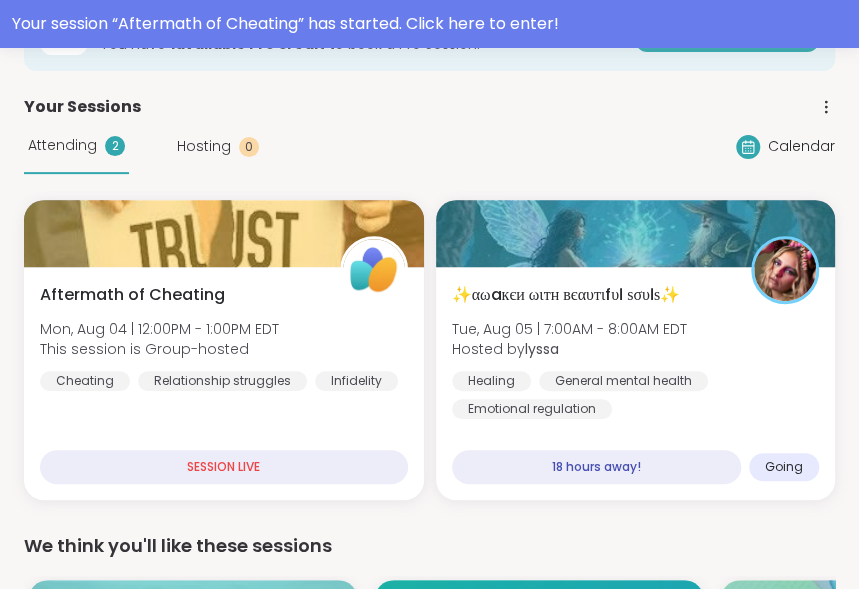click at bounding box center (748, 147) 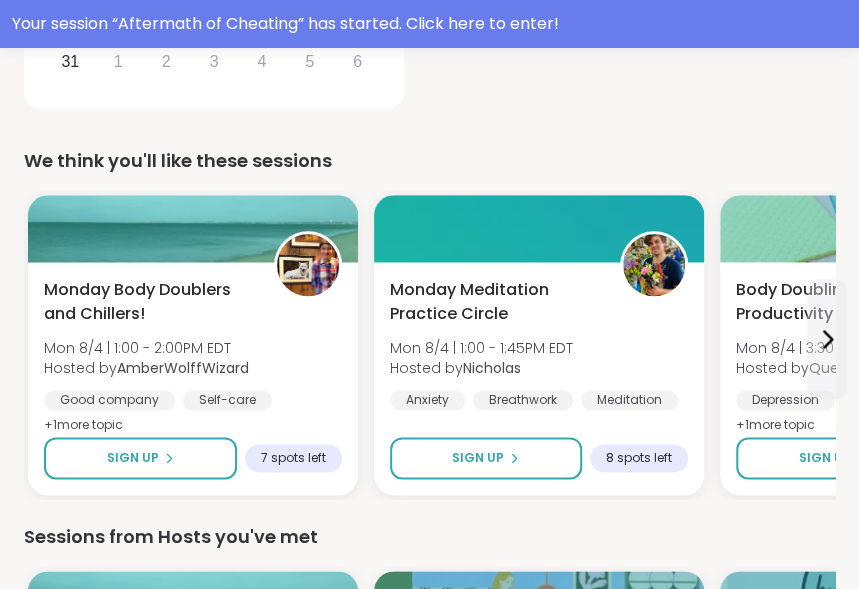 scroll, scrollTop: 725, scrollLeft: 0, axis: vertical 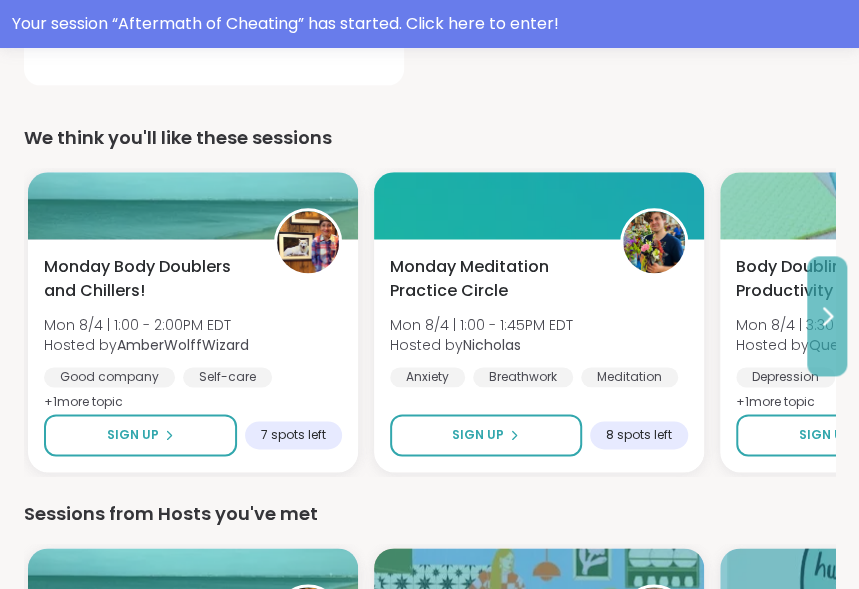 click 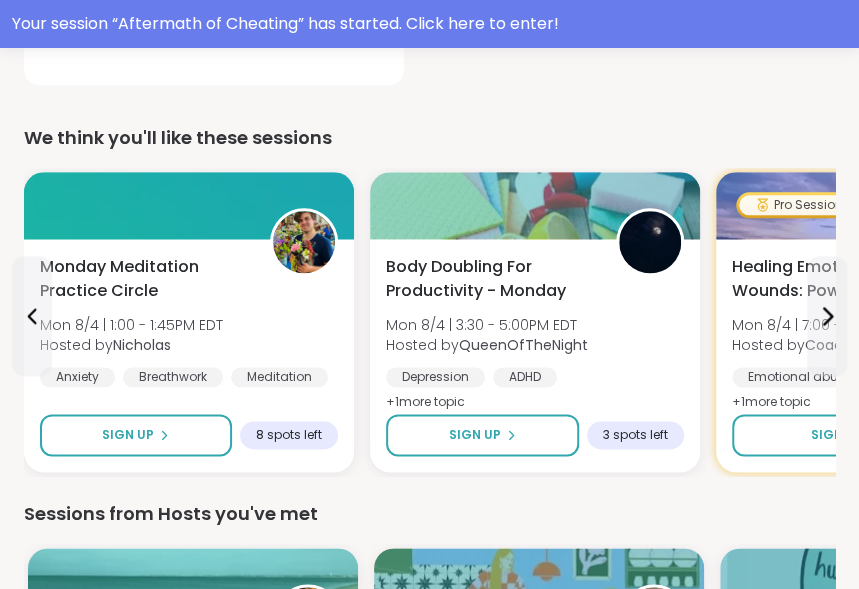 click on "We think you'll like these sessions" at bounding box center [429, 138] 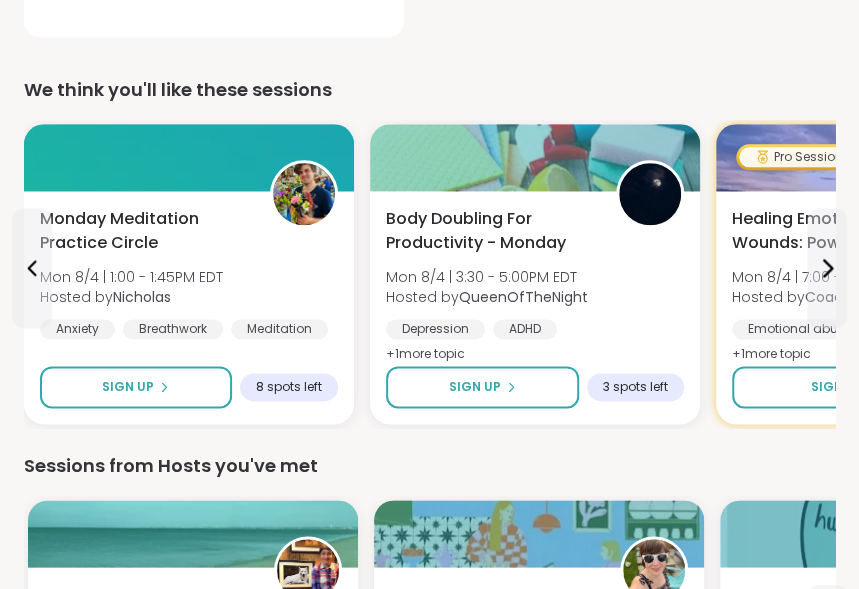 scroll, scrollTop: 677, scrollLeft: 0, axis: vertical 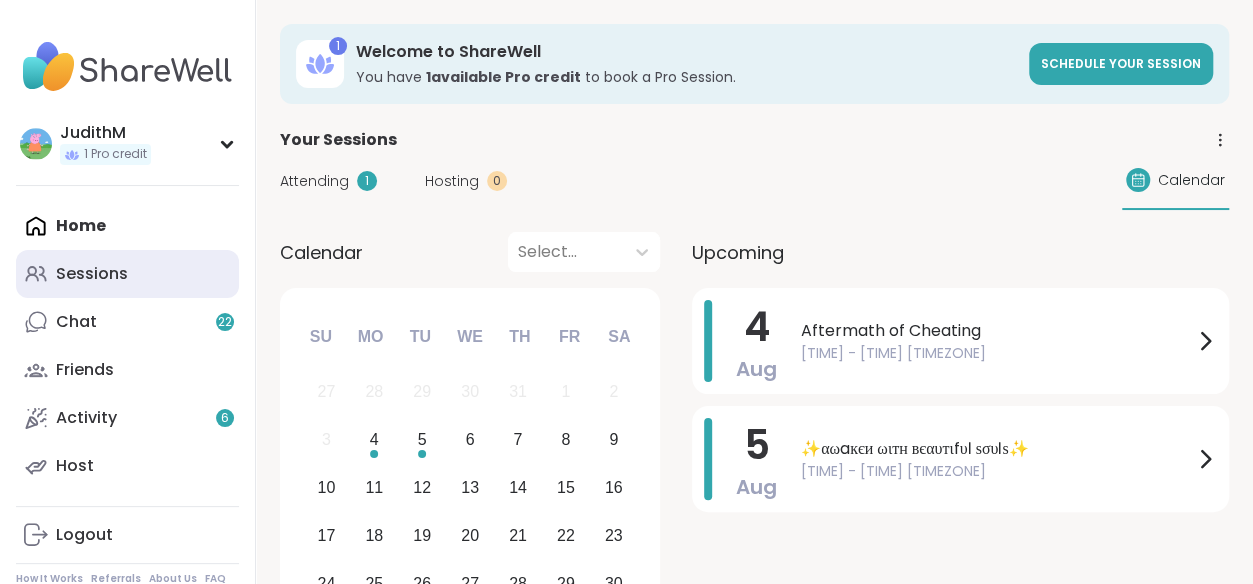 click on "Sessions" at bounding box center [92, 274] 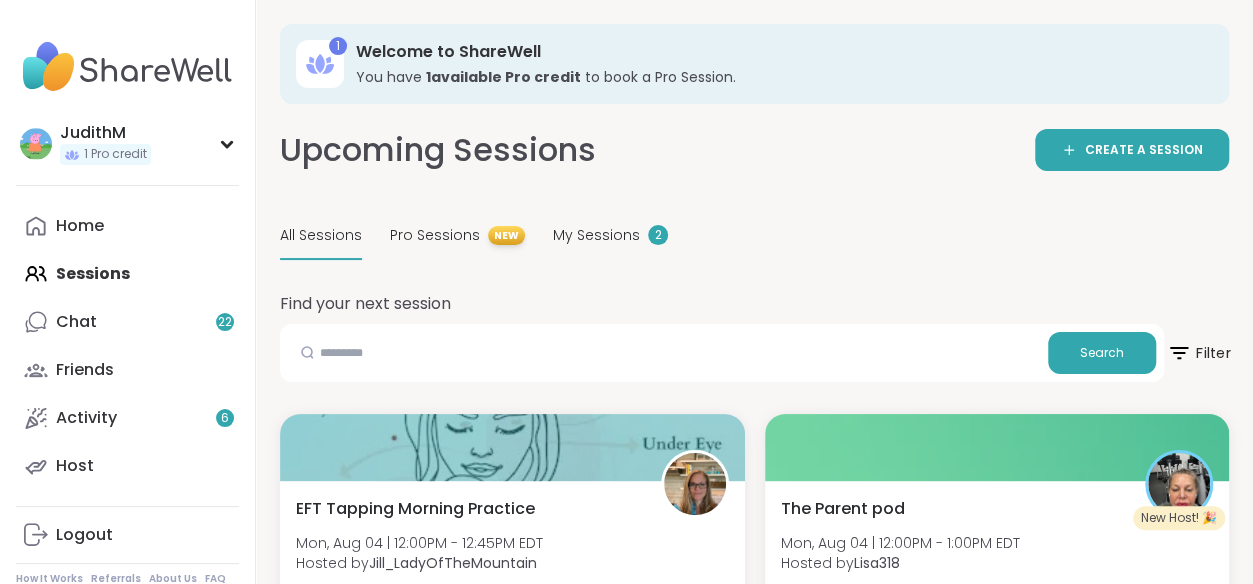 click on "Filter" at bounding box center [1198, 353] 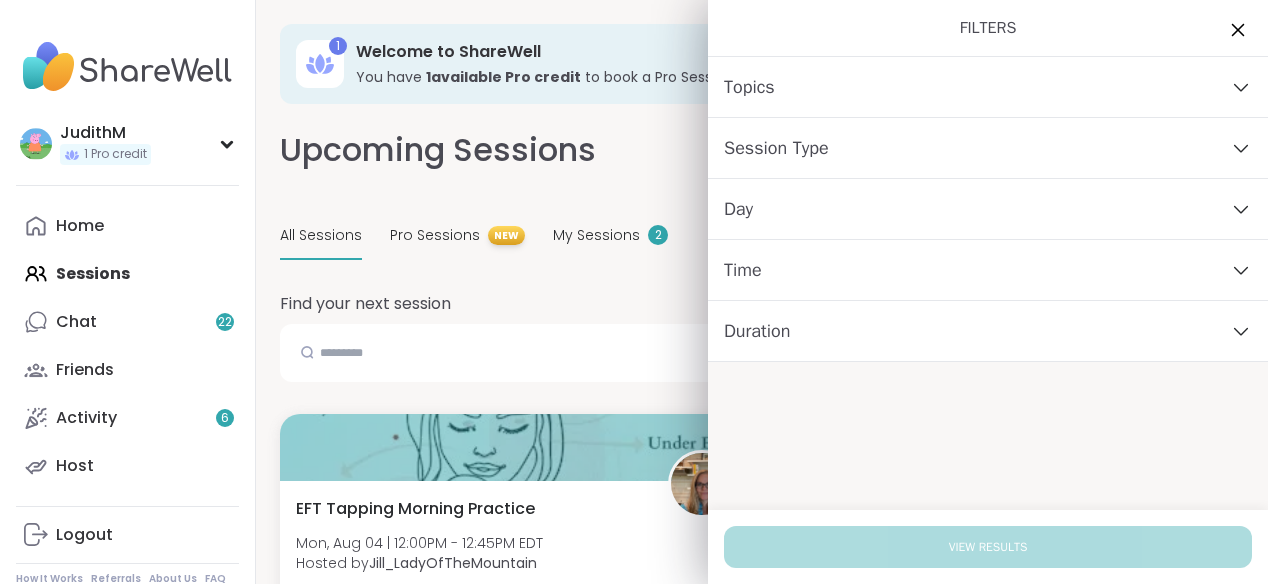 click 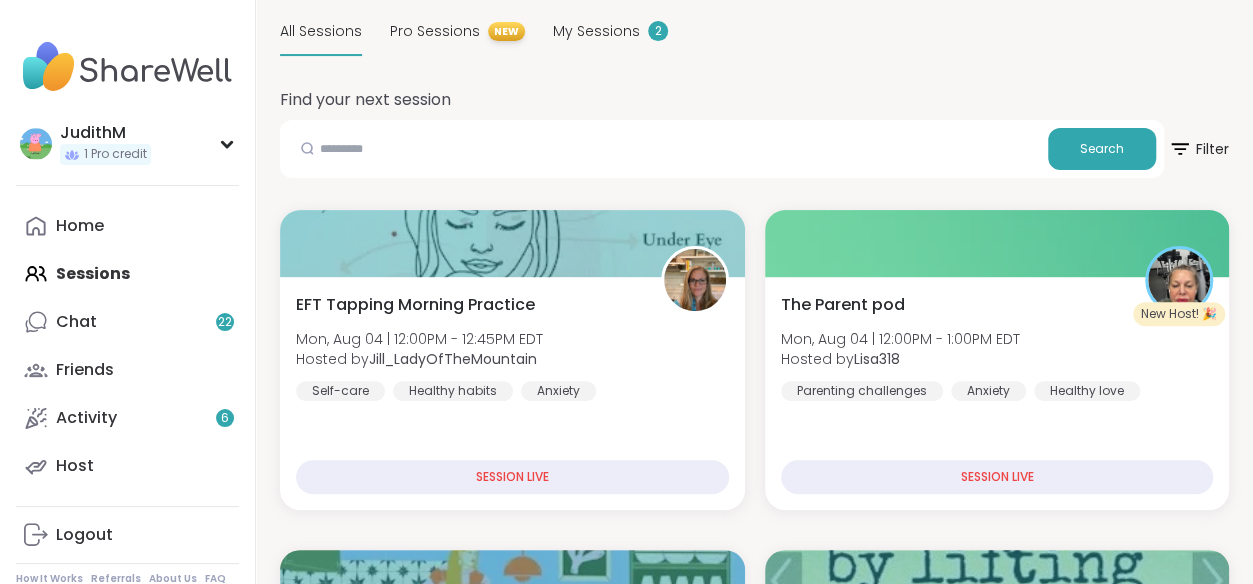 scroll, scrollTop: 0, scrollLeft: 0, axis: both 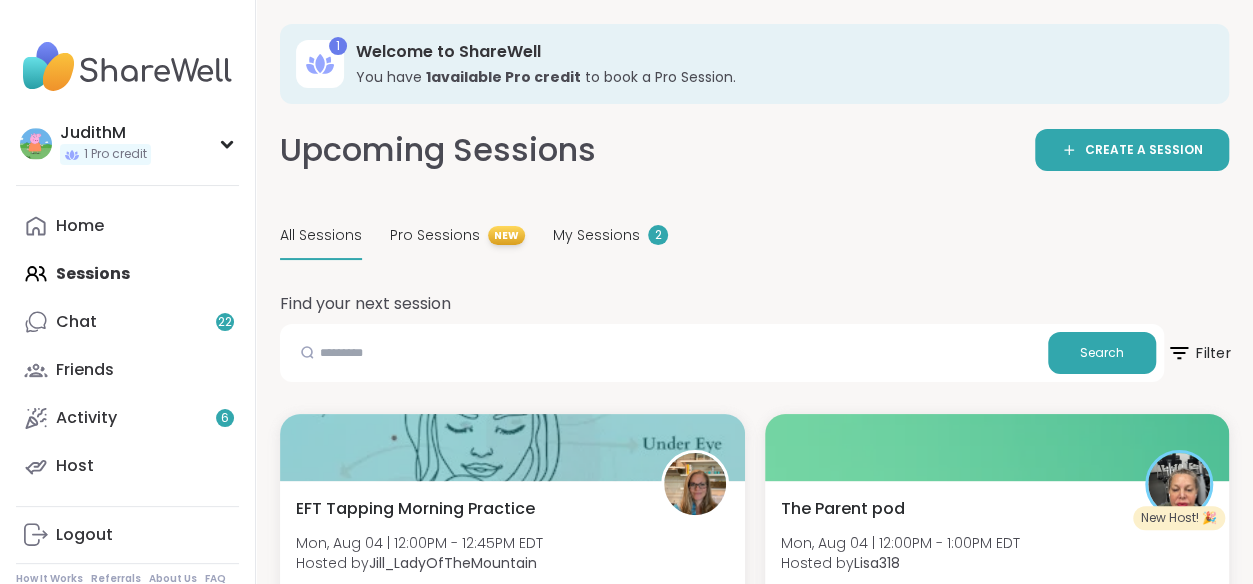 click 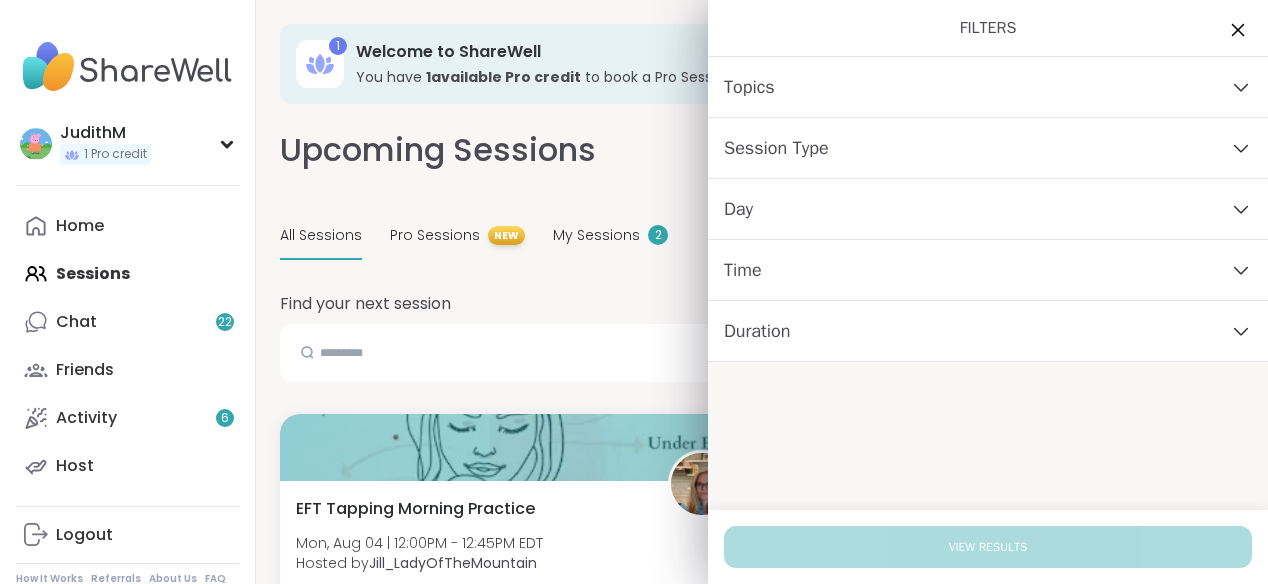 click 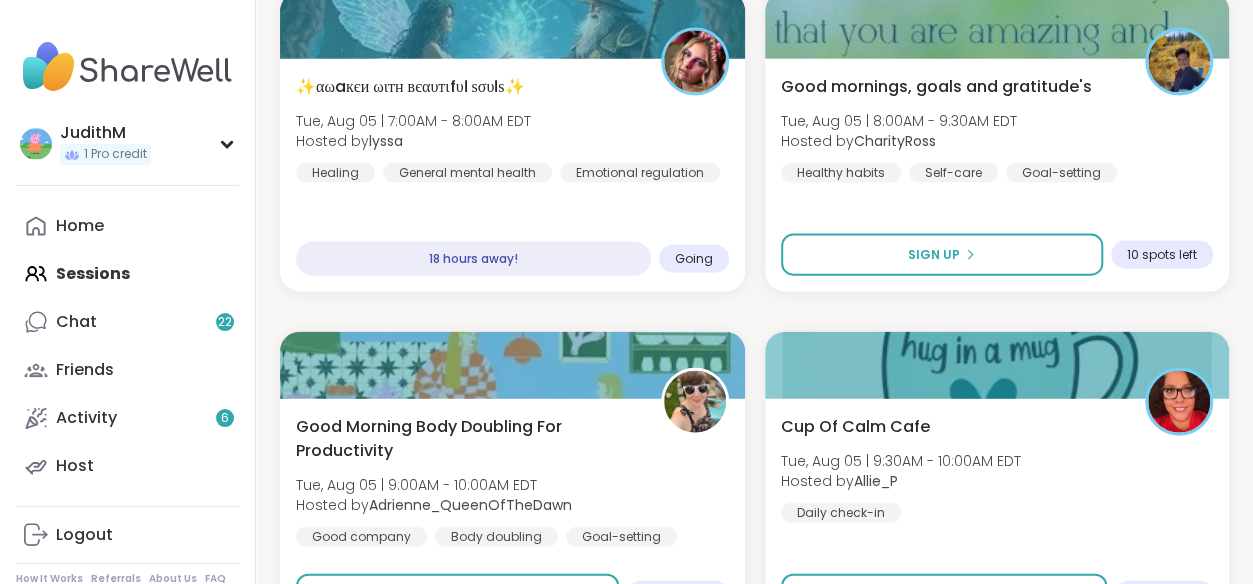 scroll, scrollTop: 5992, scrollLeft: 0, axis: vertical 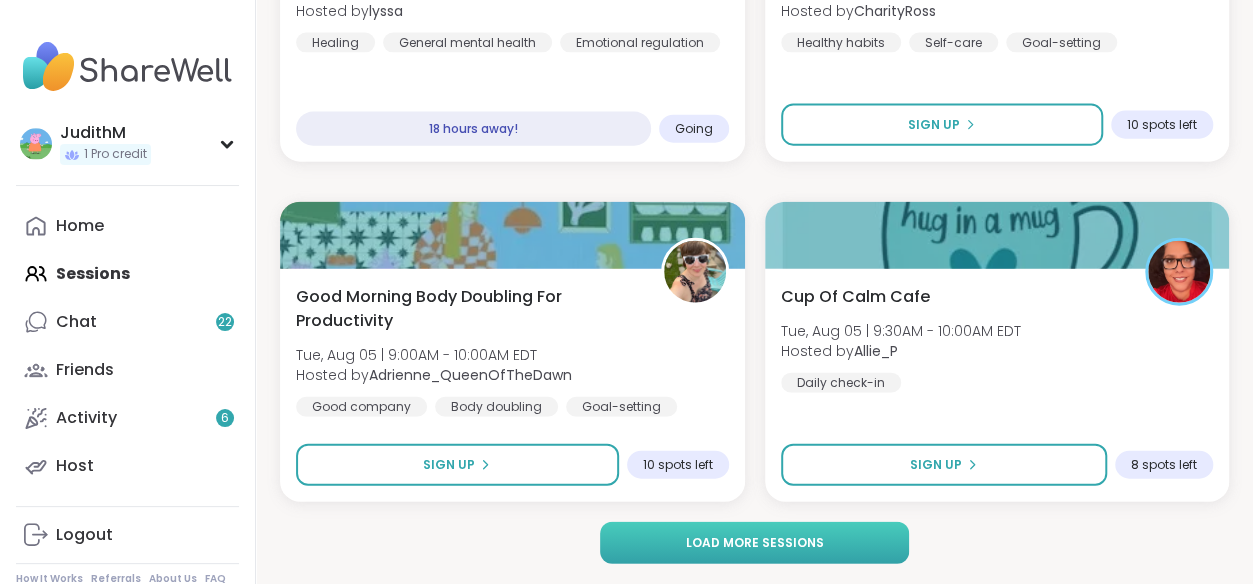 click on "Load more sessions" at bounding box center [754, 543] 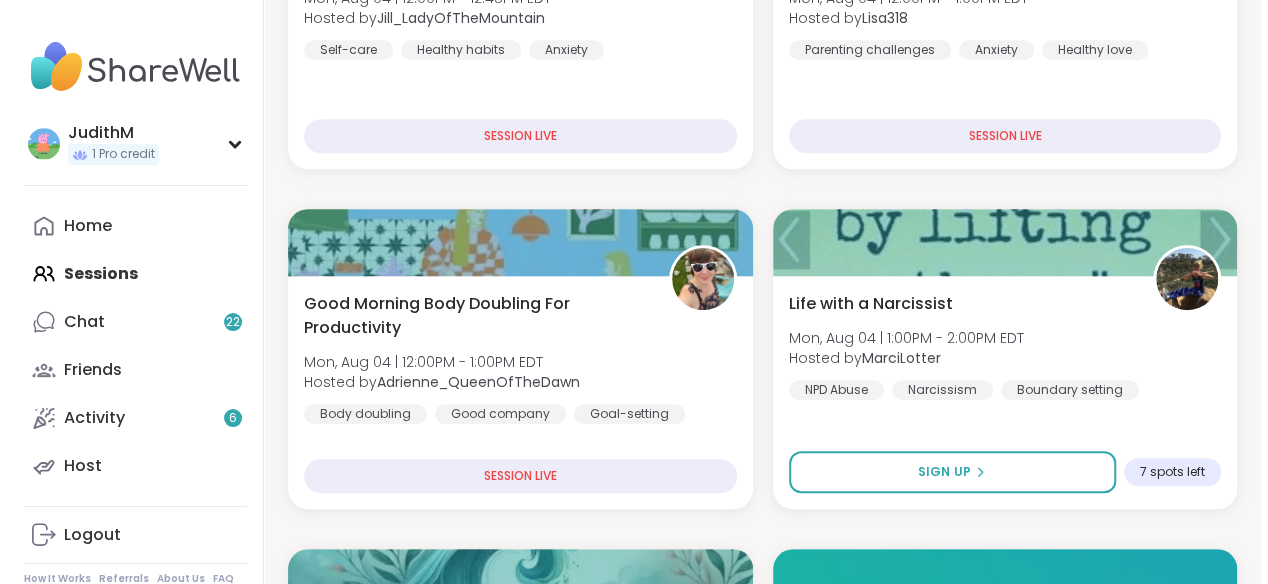 scroll, scrollTop: 0, scrollLeft: 0, axis: both 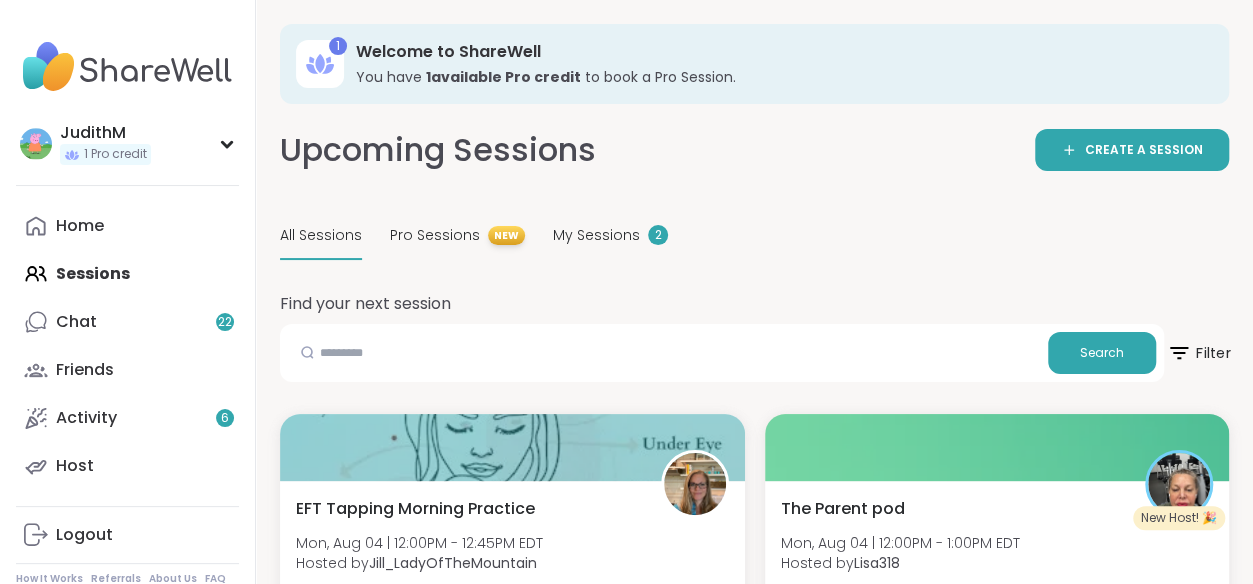 click on "Filter" at bounding box center [1198, 353] 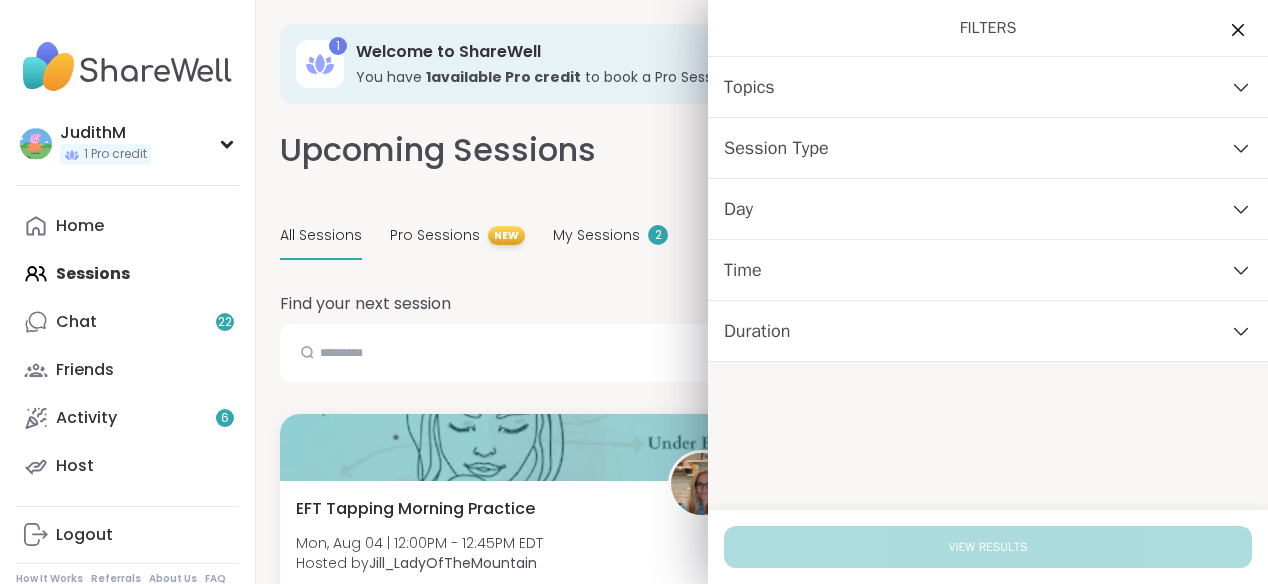 click on "Topics" at bounding box center (988, 87) 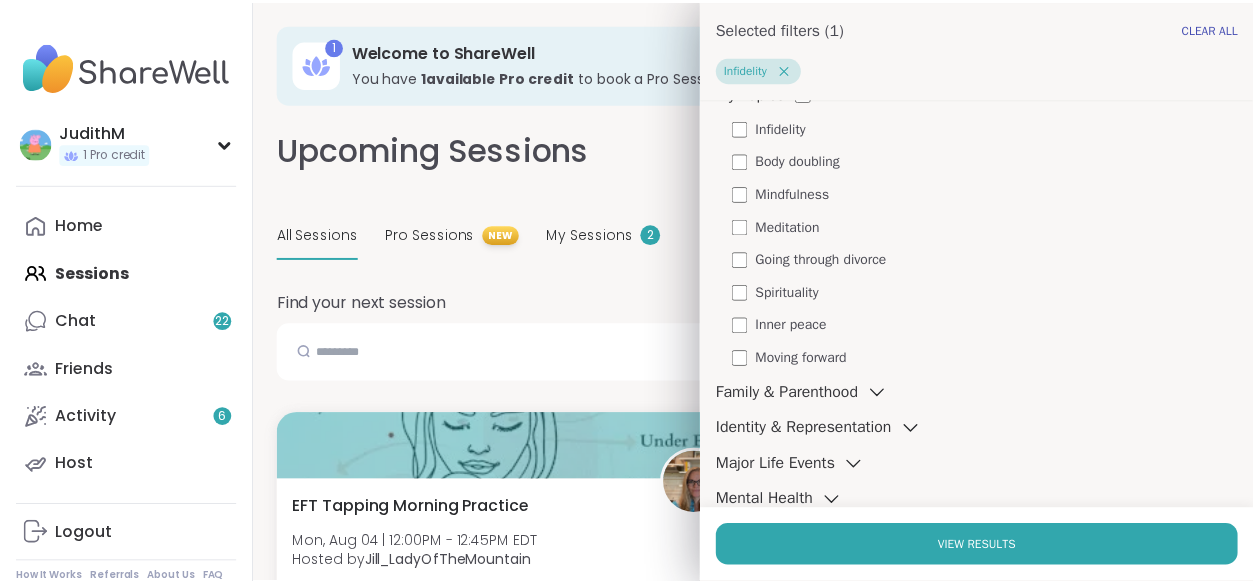 scroll, scrollTop: 148, scrollLeft: 0, axis: vertical 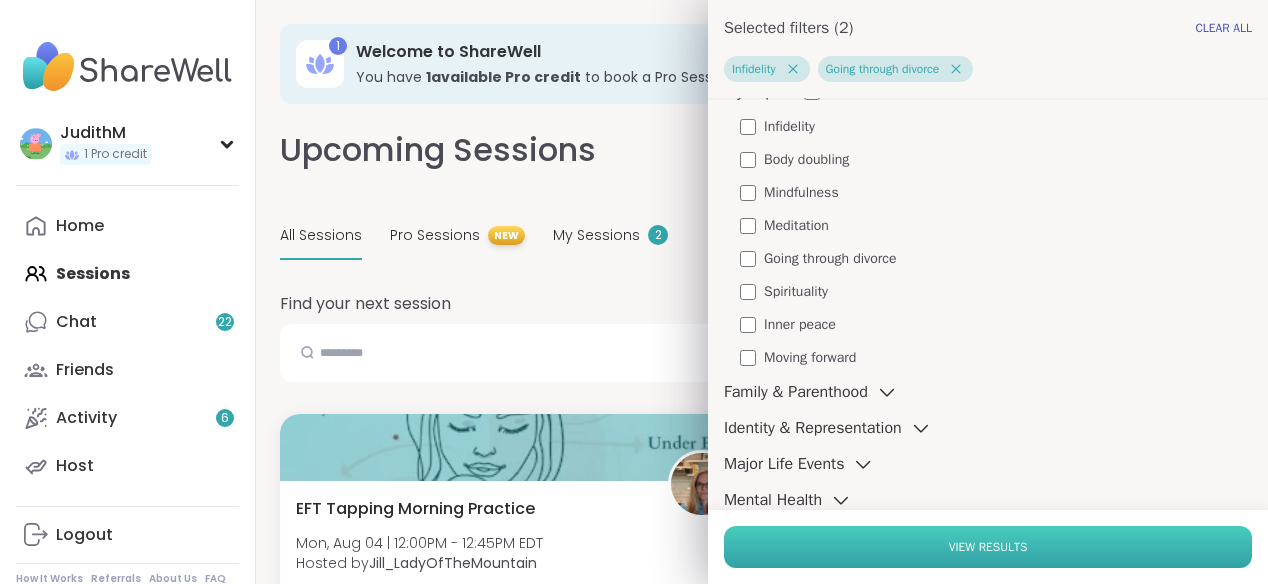 click on "View Results" at bounding box center [988, 547] 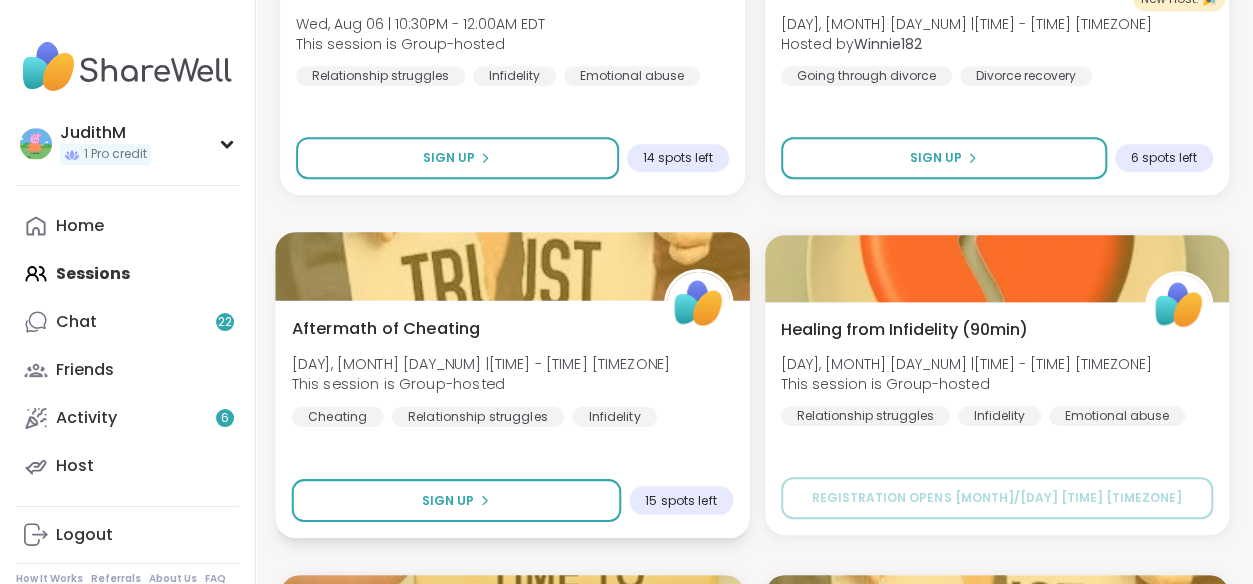 scroll, scrollTop: 567, scrollLeft: 0, axis: vertical 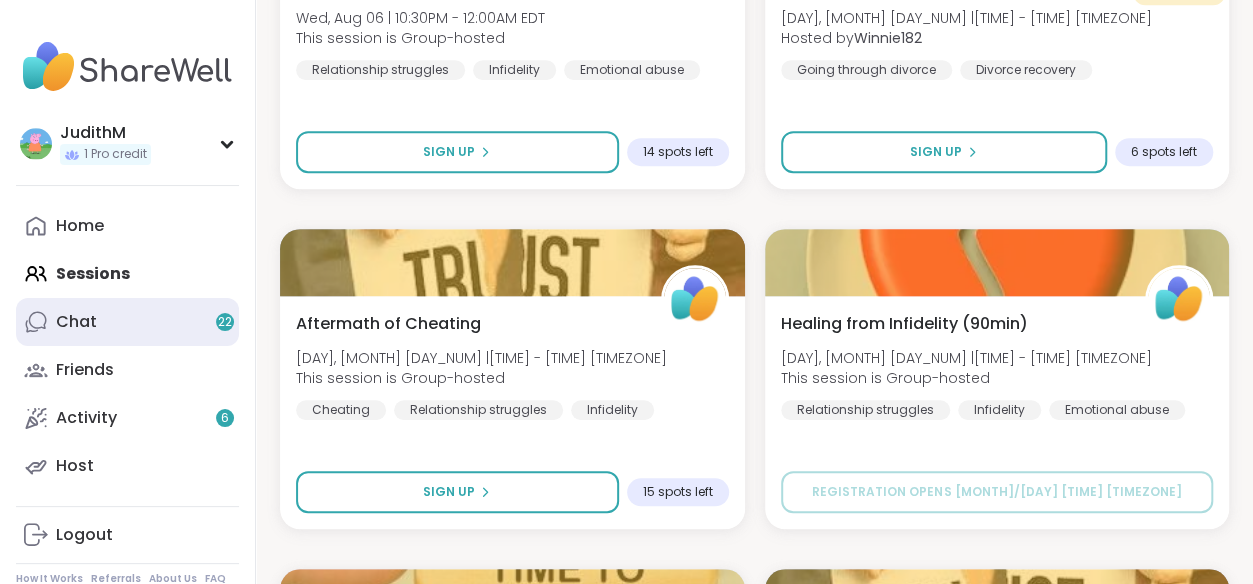 click on "Chat 22" at bounding box center (76, 322) 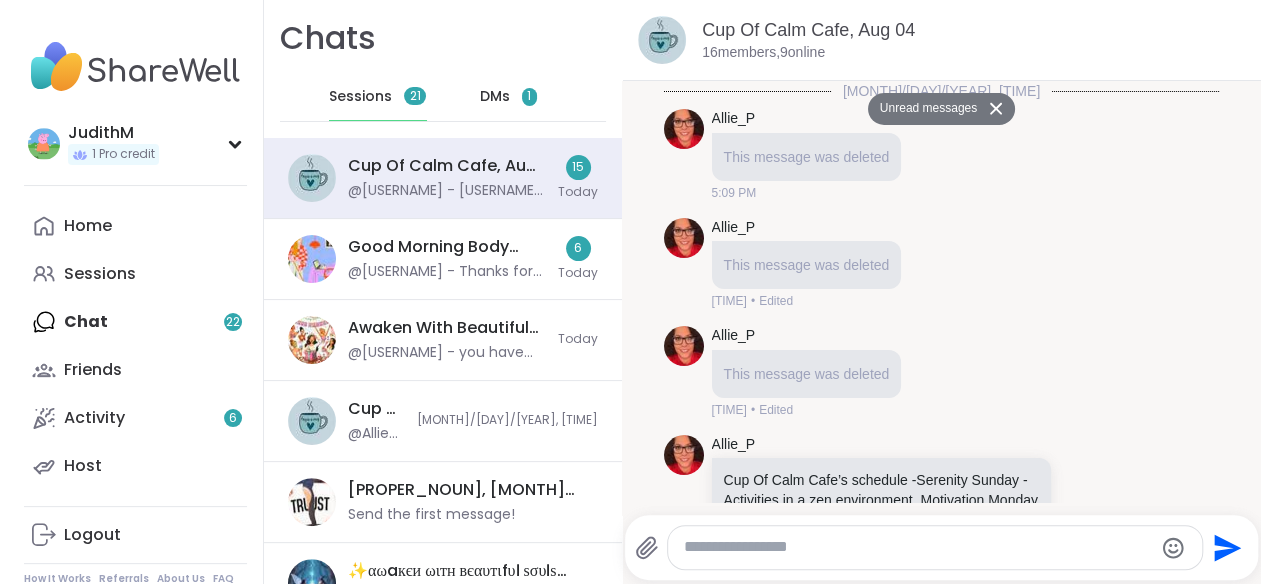 scroll, scrollTop: 0, scrollLeft: 0, axis: both 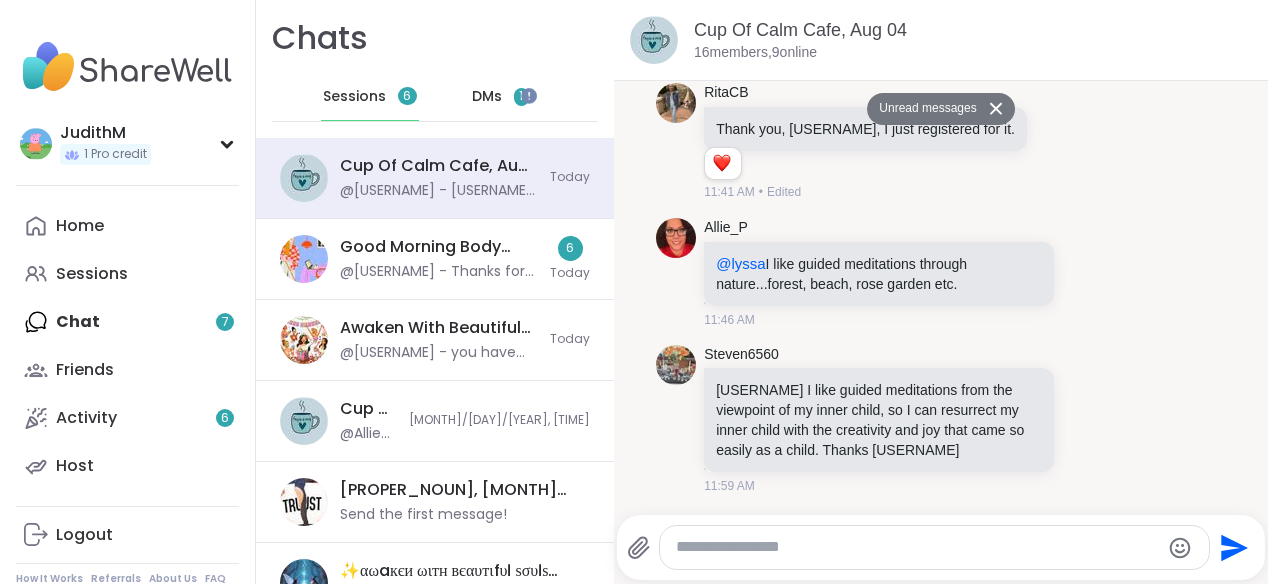 click on "1" at bounding box center [521, 97] 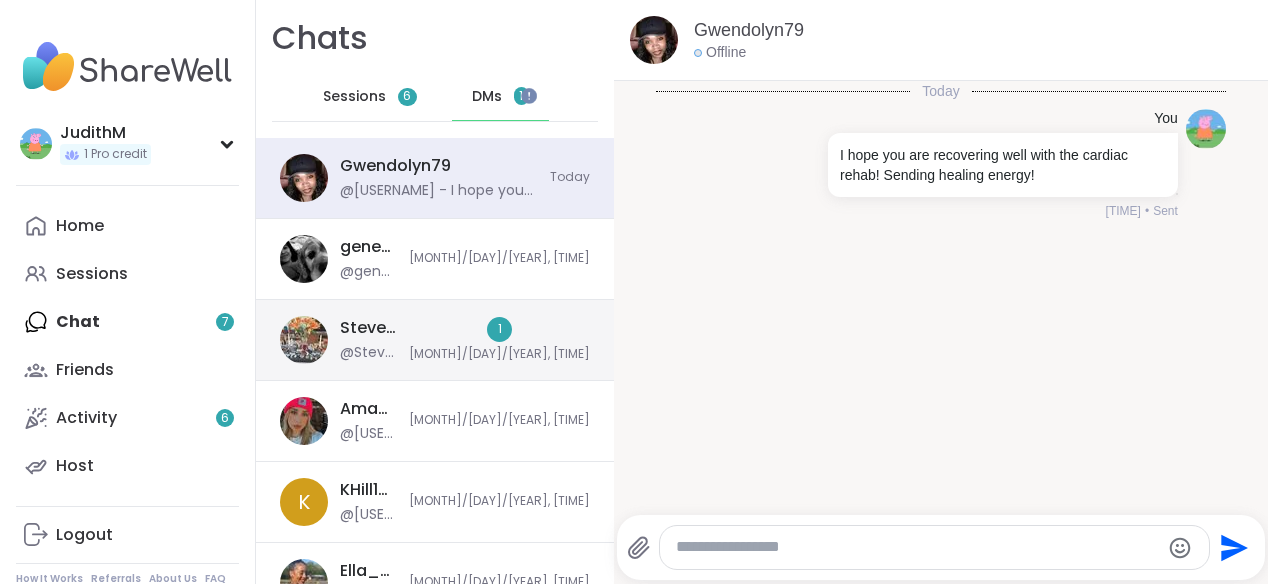 click on "[USERNAME] @[USERNAME] - I understand! I try to be positive for others  sake but sometimes I need to share about all Im struggling with. To be seen, heard,comforted, encouraged and I think there is a need for  that. So many of us are dealing with multiple difficult circumstances and I believe we can benefit from that" at bounding box center (368, 340) 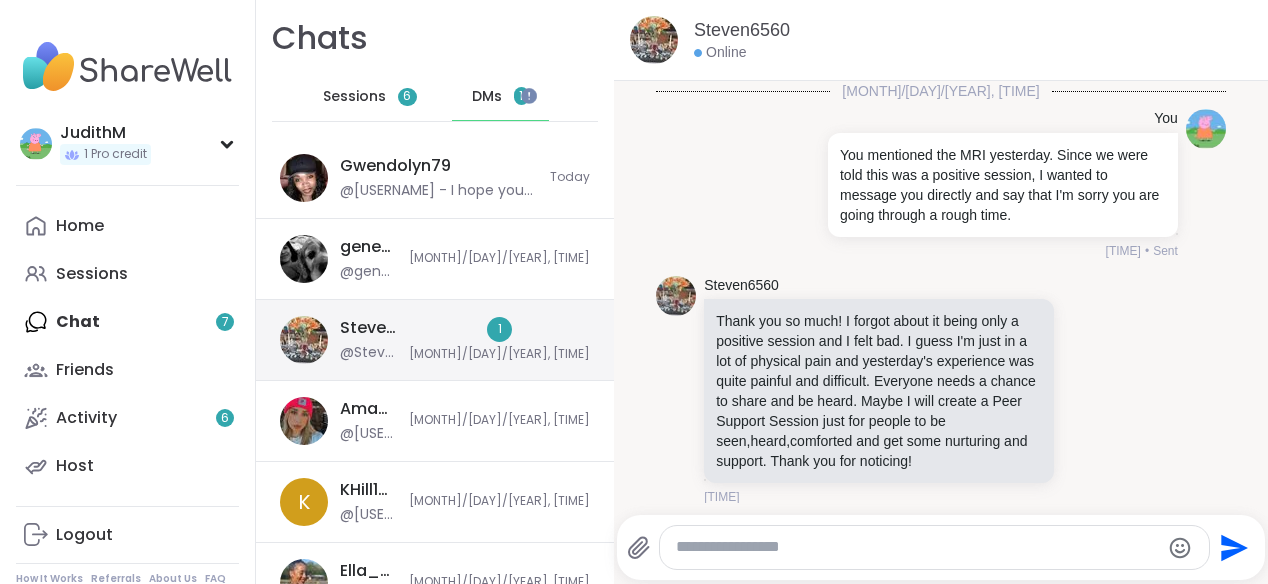 scroll, scrollTop: 528, scrollLeft: 0, axis: vertical 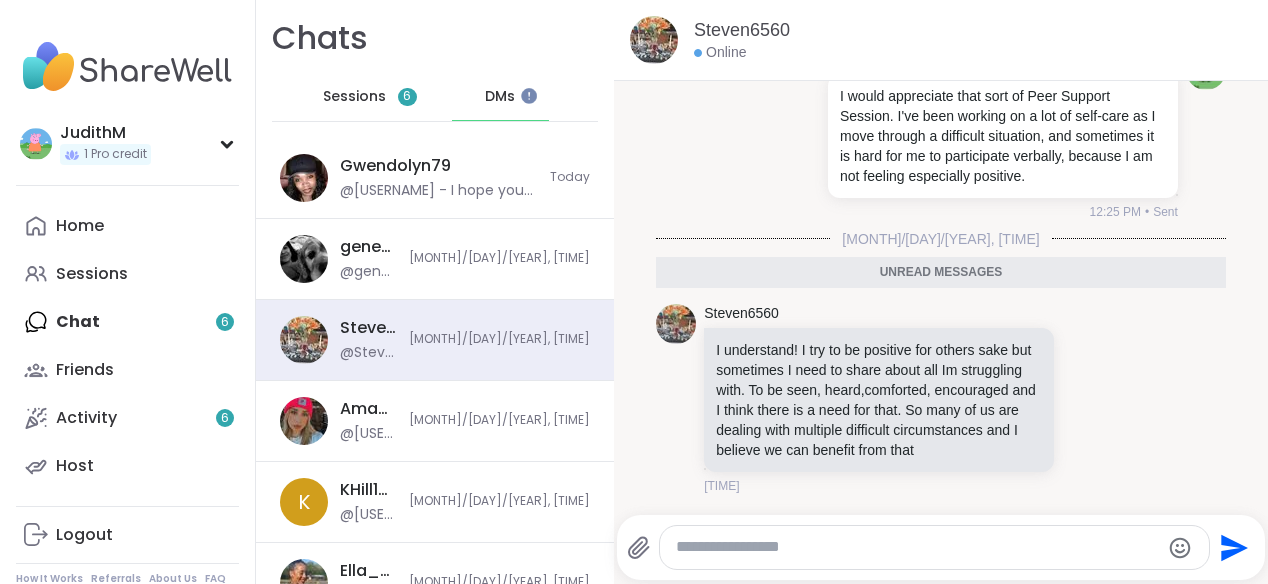 click on "DMs" at bounding box center (500, 97) 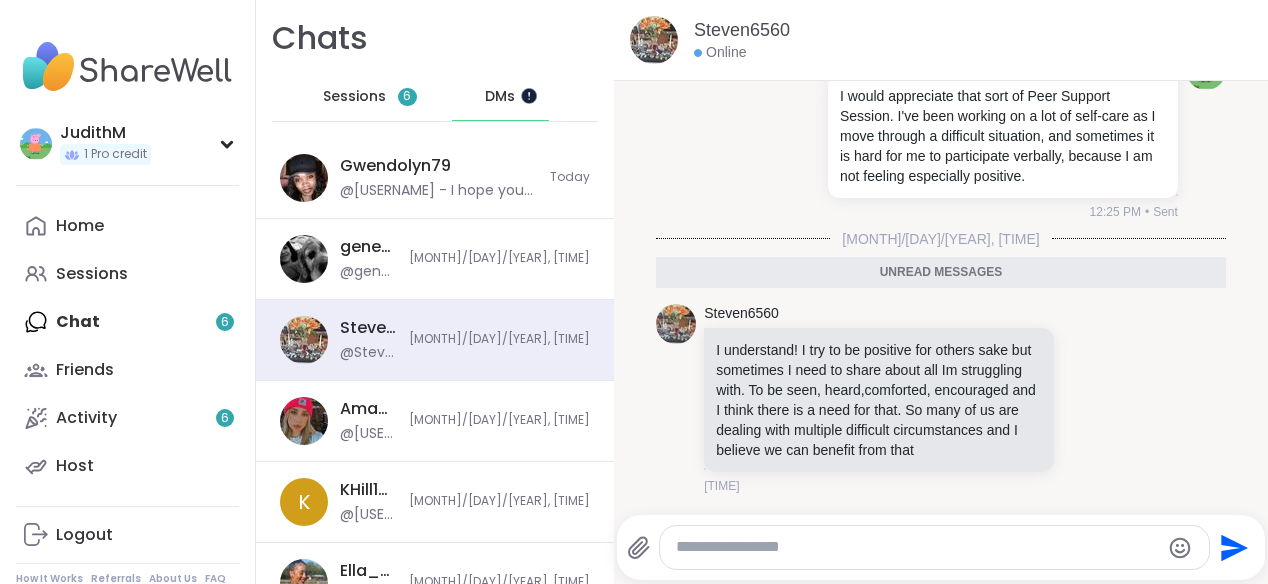 click at bounding box center (528, 95) 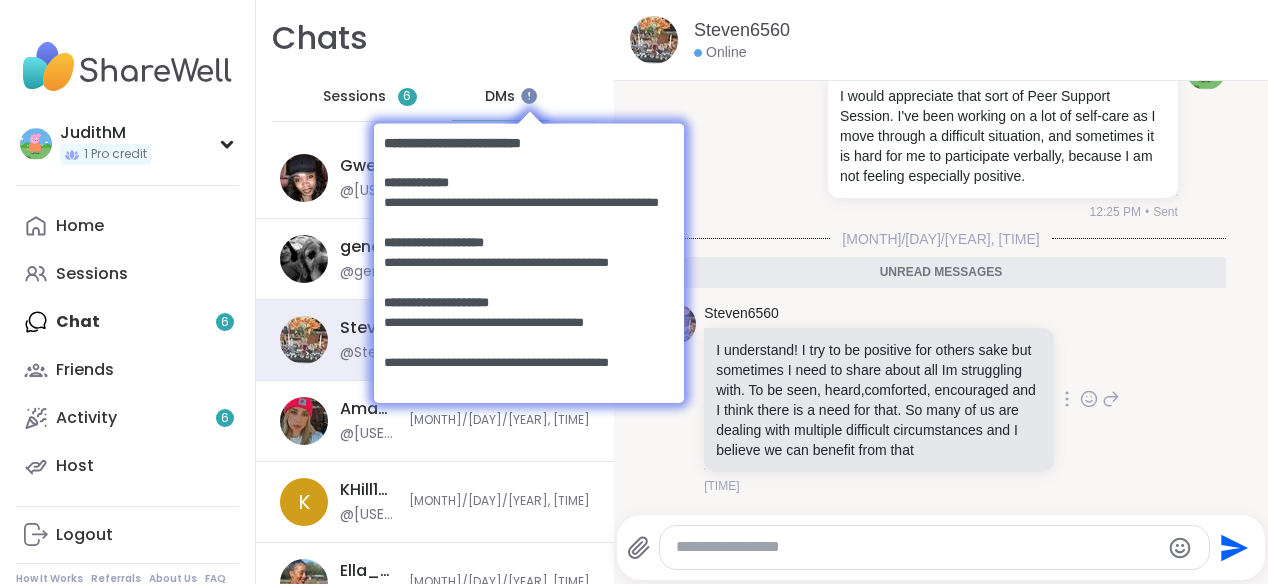 click on "[USERNAME] @[USERNAME] - I understand! I try to be positive for others  sake but sometimes I need to share about all Im struggling with. To be seen, heard,comforted, encouraged and I think there is a need for  that. So many of us are dealing with multiple difficult circumstances and I believe we can benefit from that [TIME]" at bounding box center [941, 399] 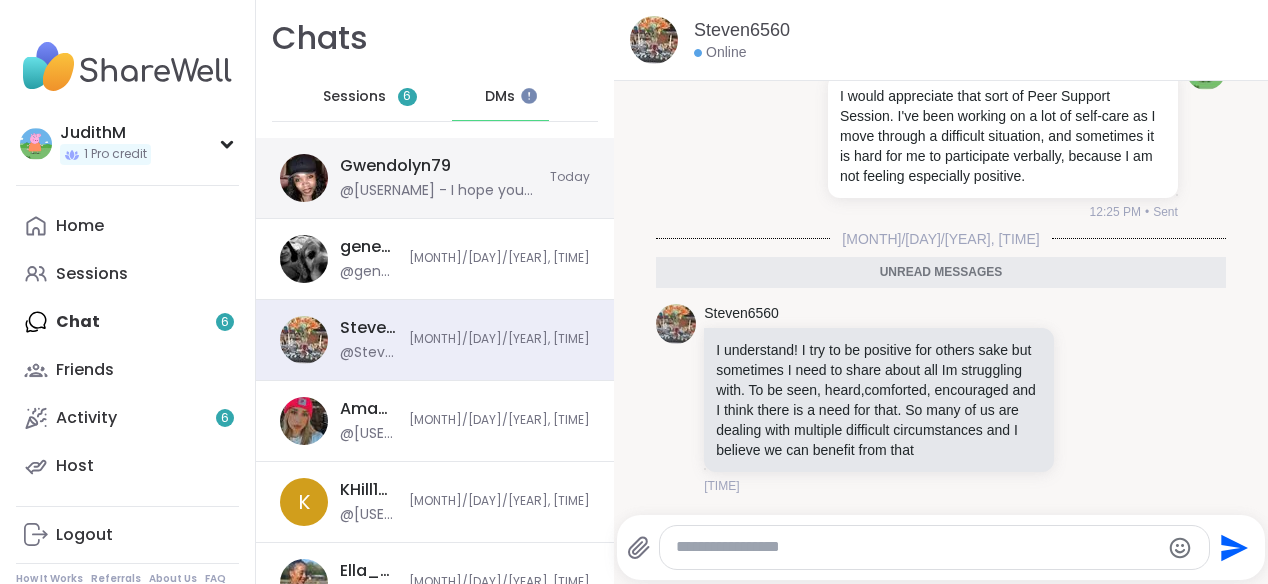 click on "[USERNAME] @[USERNAME] - I hope you are recovering well with the cardiac rehab! Sending healing energy!" at bounding box center (439, 178) 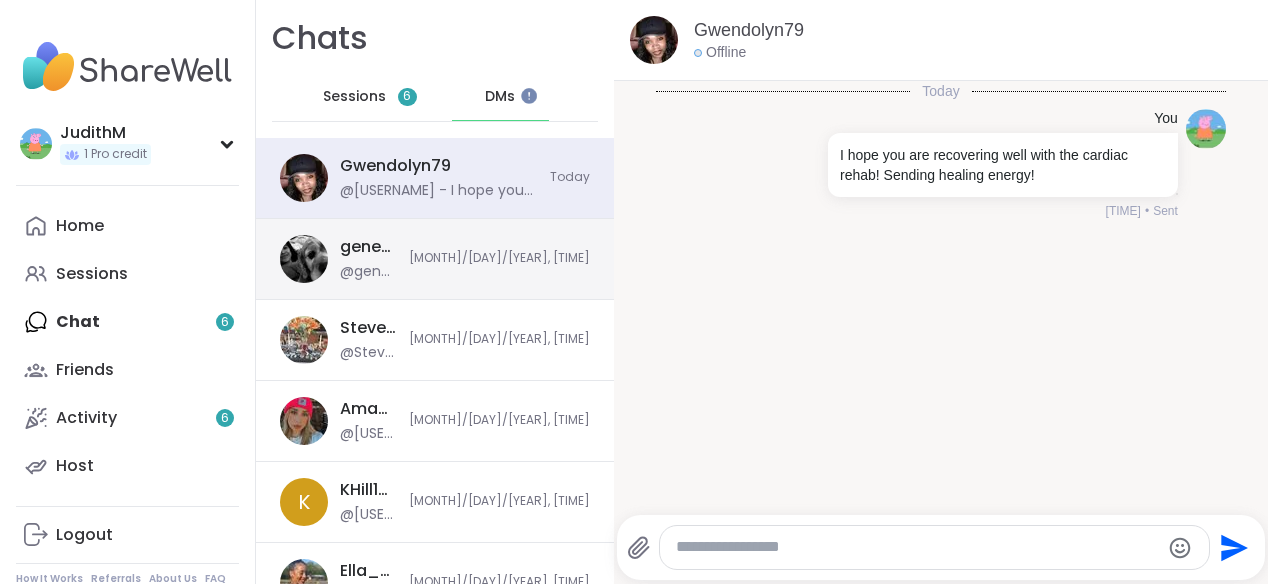 click on "genesis29aldaz" at bounding box center [368, 247] 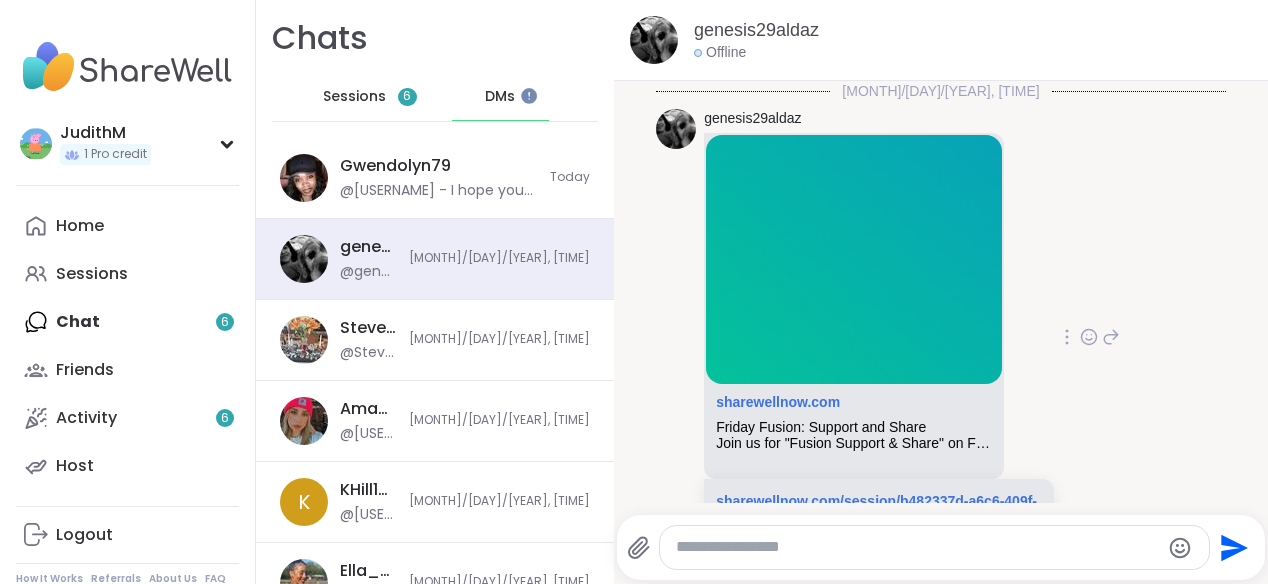 scroll, scrollTop: 70, scrollLeft: 0, axis: vertical 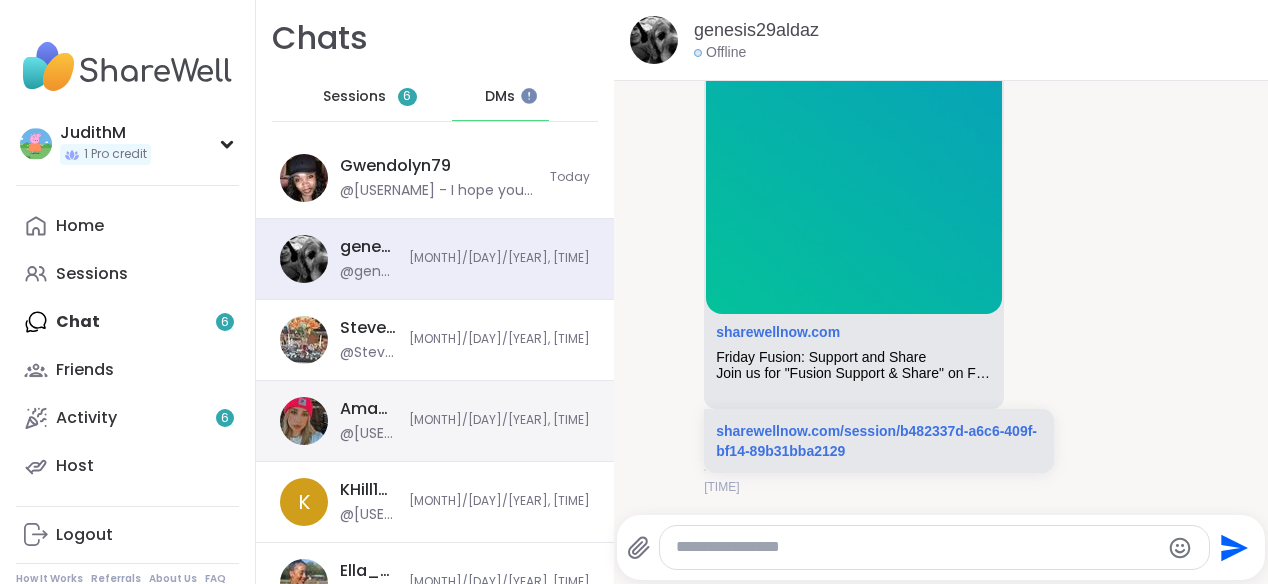 click on "[MONTH]/[DAY]/[YEAR], [TIME]" at bounding box center (499, 420) 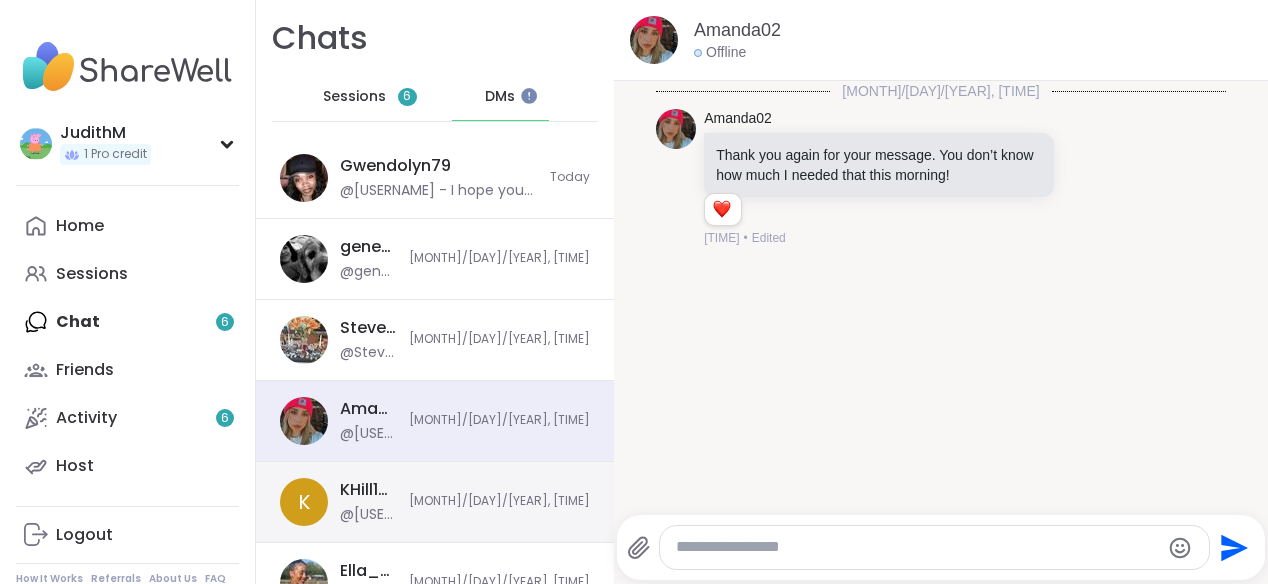 click on "[USERNAME] @[USERNAME] - Me too it has been more of a struggle than I ever imagined.  Looking into things to help…..  HRT, supplements, meditation. Etc.  Some things help but some days the anxiety is so bad I just want to sleep through it.   Looking forward to the menopause group.   Or did she already do one today at 3:30. ?  I’m new & don’t have this down yet." at bounding box center (368, 502) 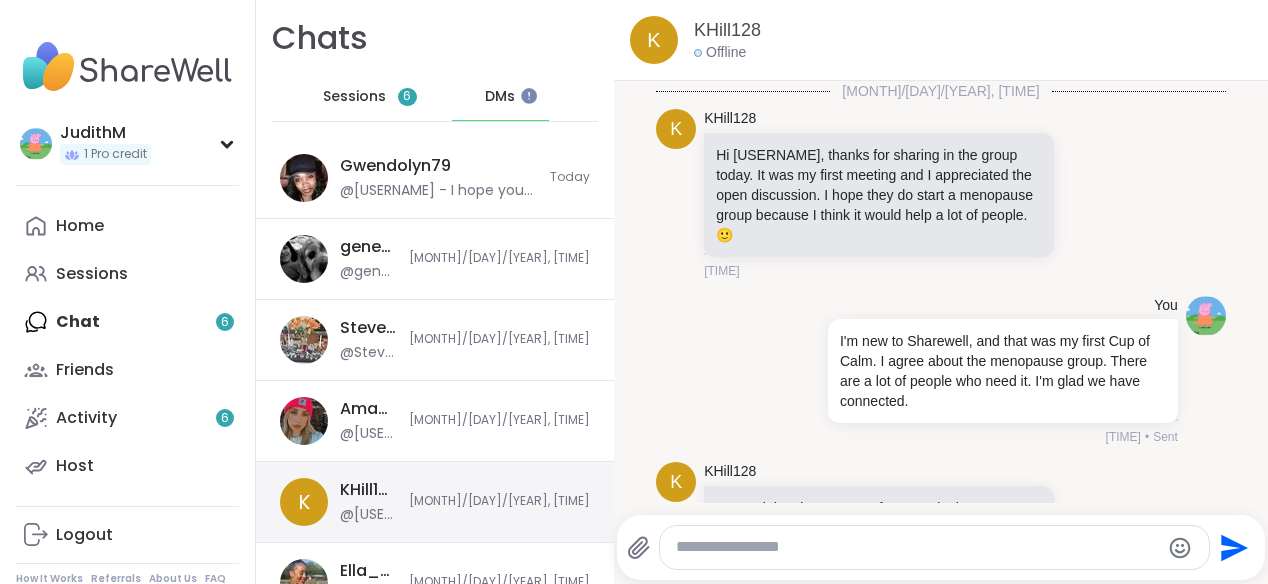 scroll, scrollTop: 195, scrollLeft: 0, axis: vertical 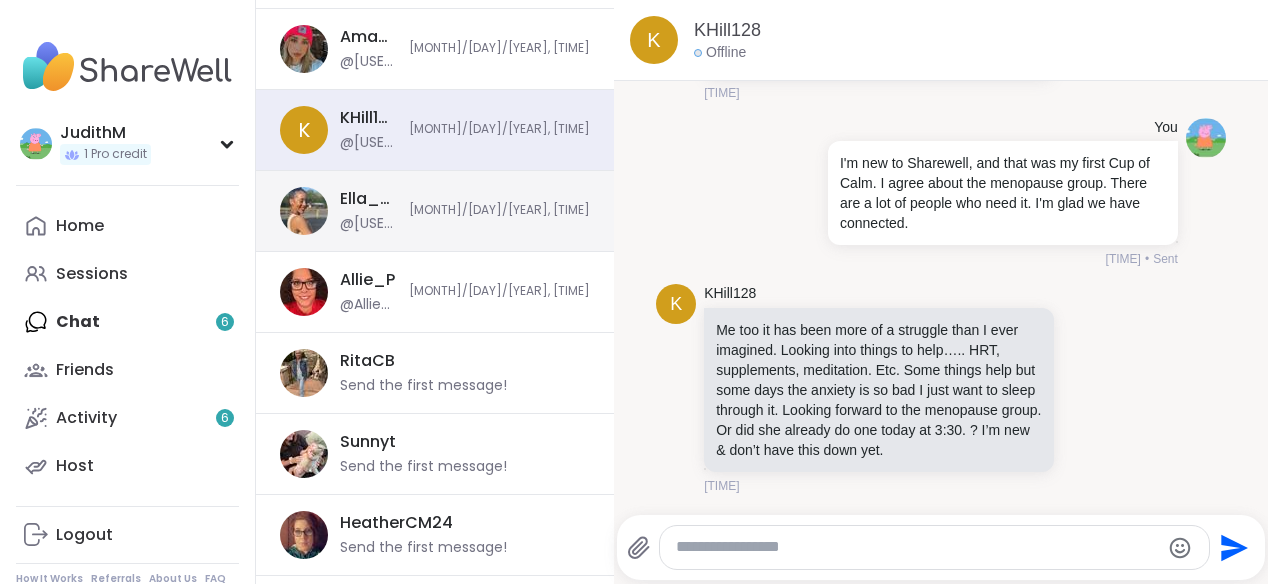 click on "[MONTH]/[DAY]/[YEAR], [TIME]" at bounding box center [499, 210] 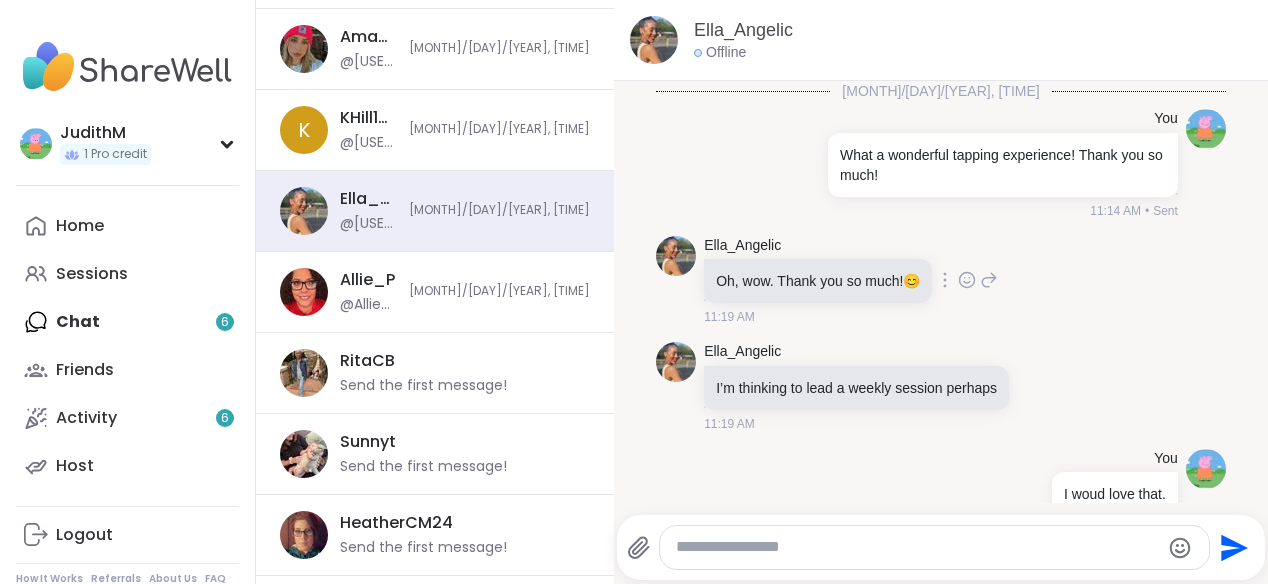 scroll, scrollTop: 41, scrollLeft: 0, axis: vertical 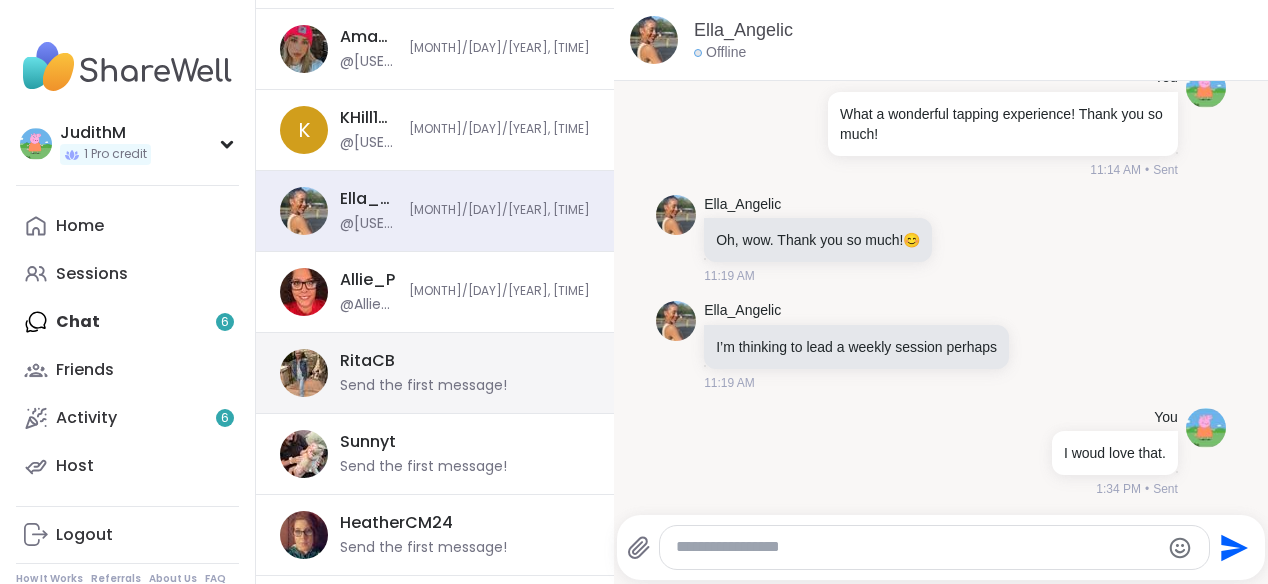click on "Send the first message!" at bounding box center (423, 386) 